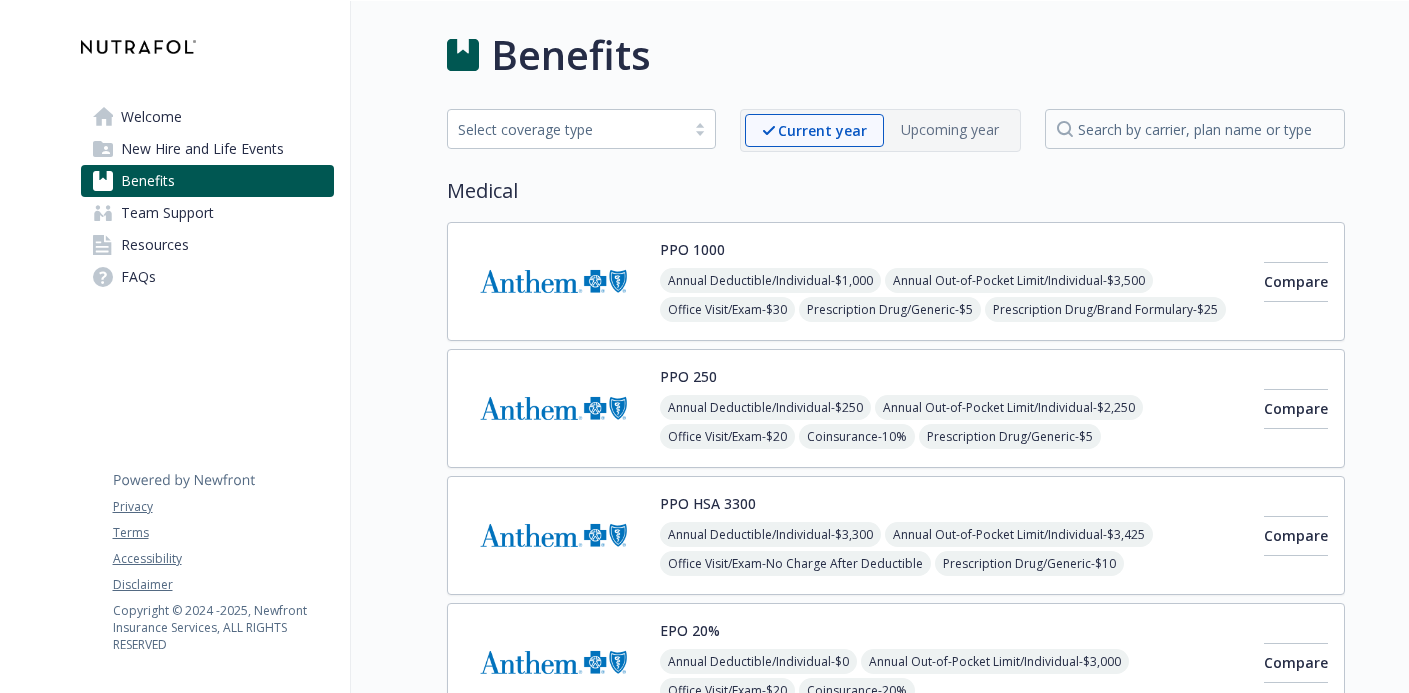 scroll, scrollTop: 0, scrollLeft: 0, axis: both 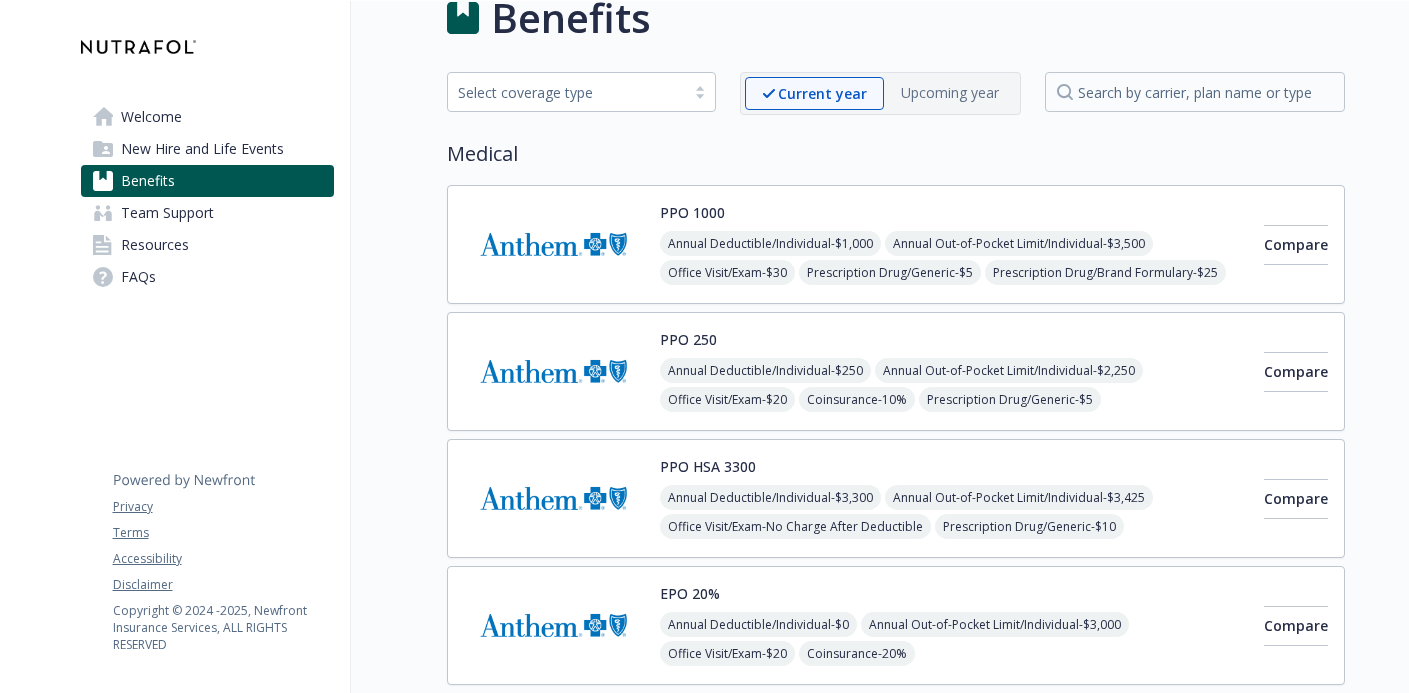 click on "Welcome" at bounding box center [207, 117] 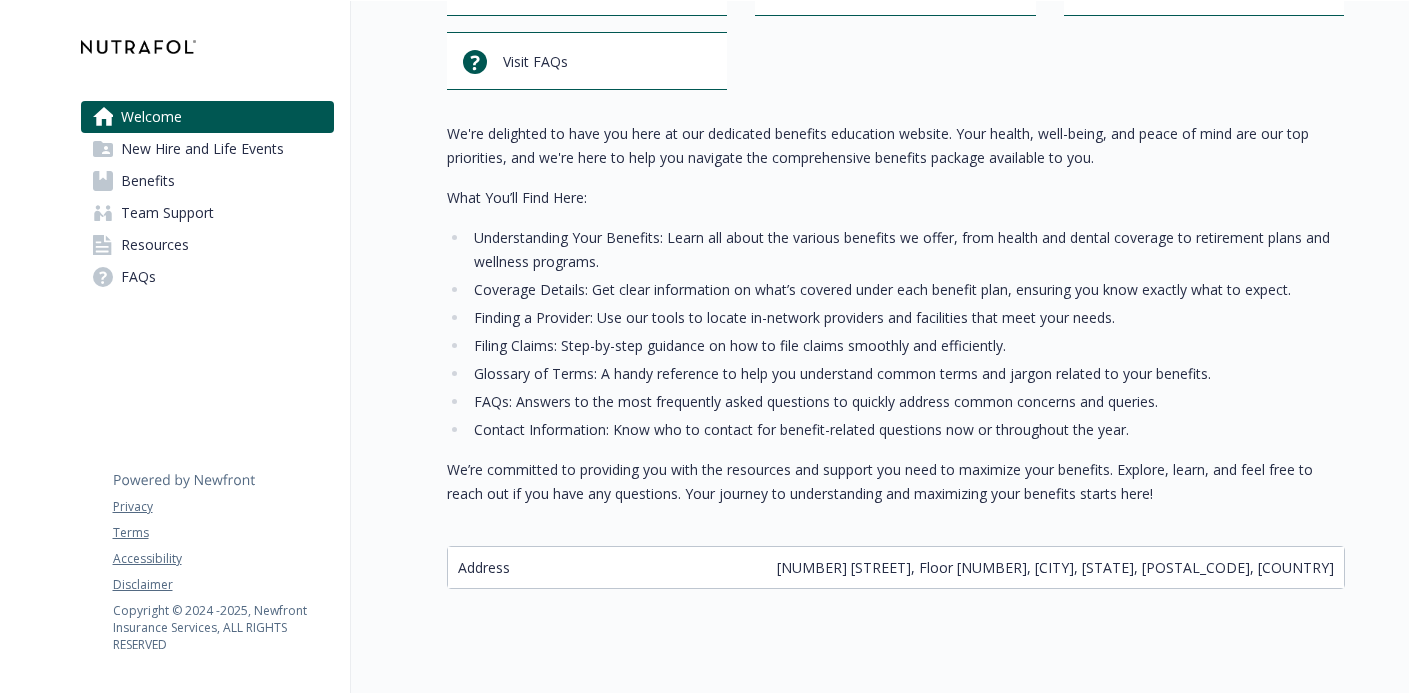scroll, scrollTop: 161, scrollLeft: 0, axis: vertical 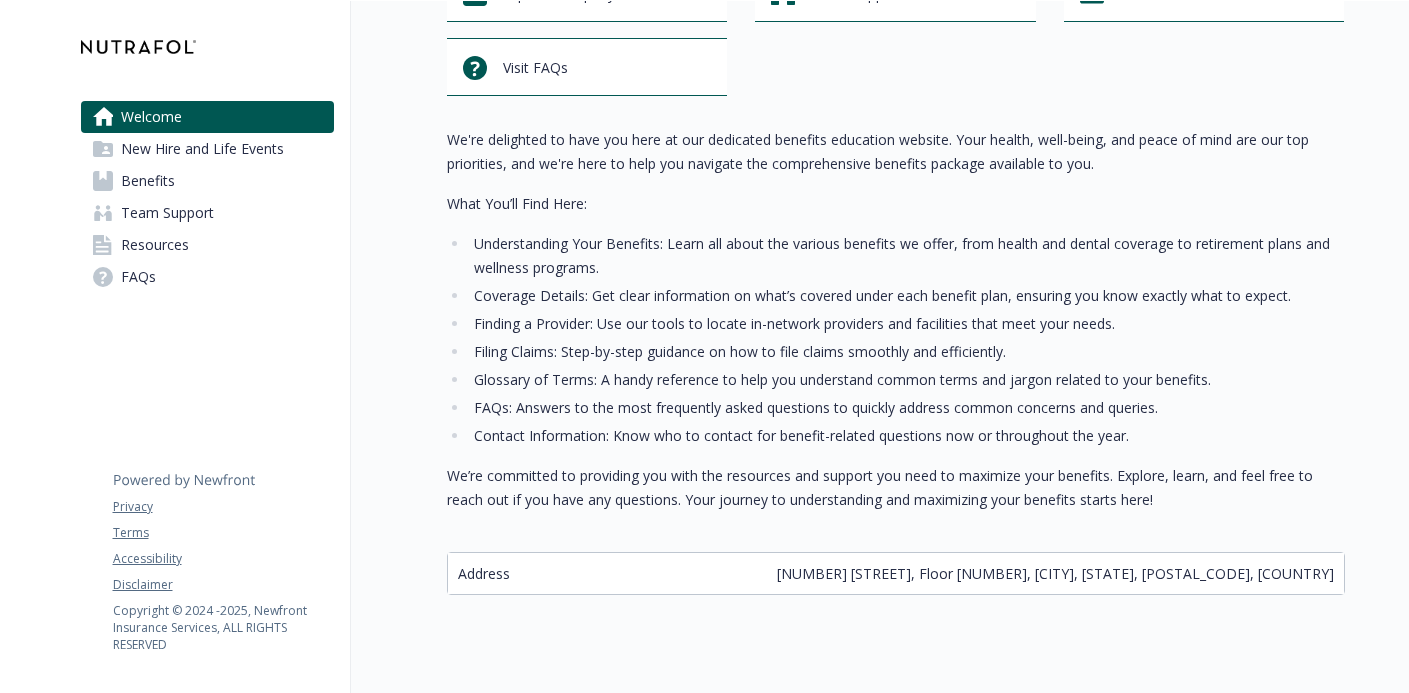 click on "Benefits" at bounding box center (207, 181) 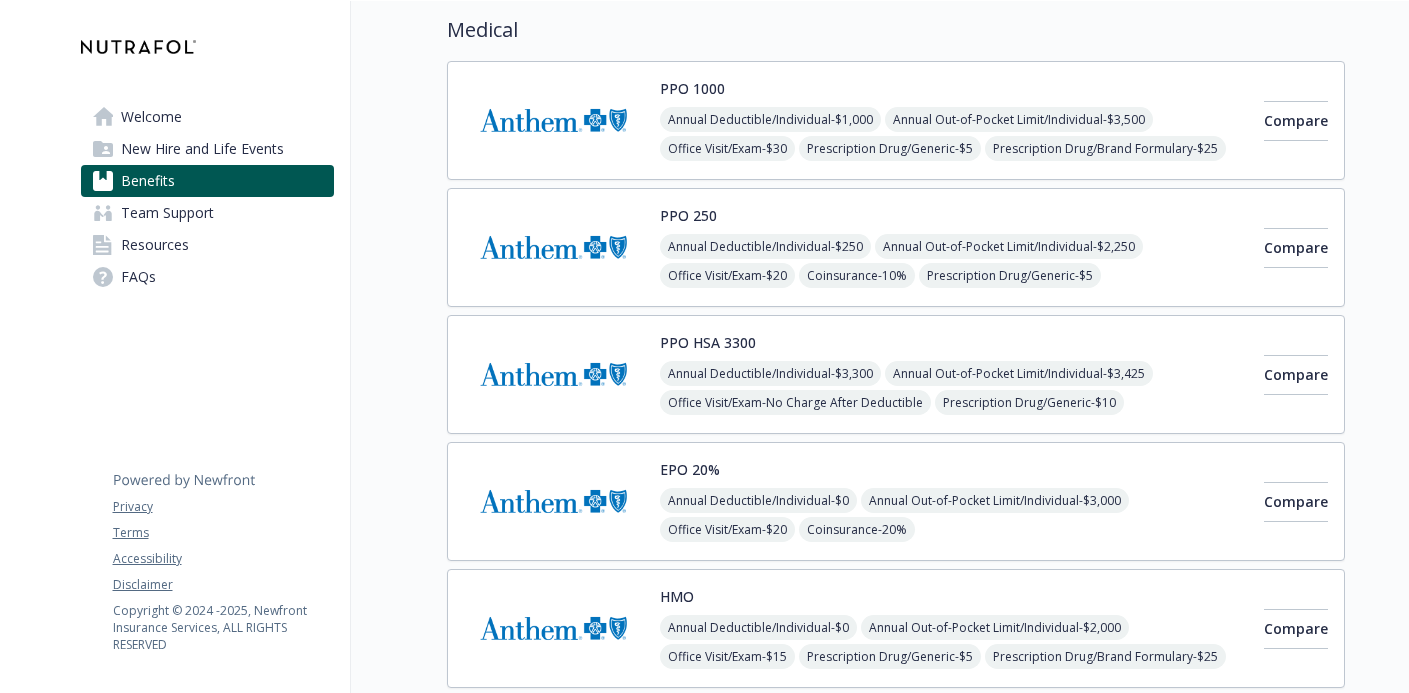 click on "PPO 250 Annual Deductible/Individual  -  $[NUMBER] Annual Out-of-Pocket Limit/Individual  -  $[NUMBER] Office Visit/Exam  -  $[NUMBER] Coinsurance  -  [PERCENTAGE] Prescription Drug/Generic  -  $[NUMBER] Prescription Drug/Brand Formulary  -  $[NUMBER] Prescription Drug/Brand Non-Formulary  -  $[NUMBER] Prescription Drug/Specialty  -  $[NUMBER]" at bounding box center [954, 247] 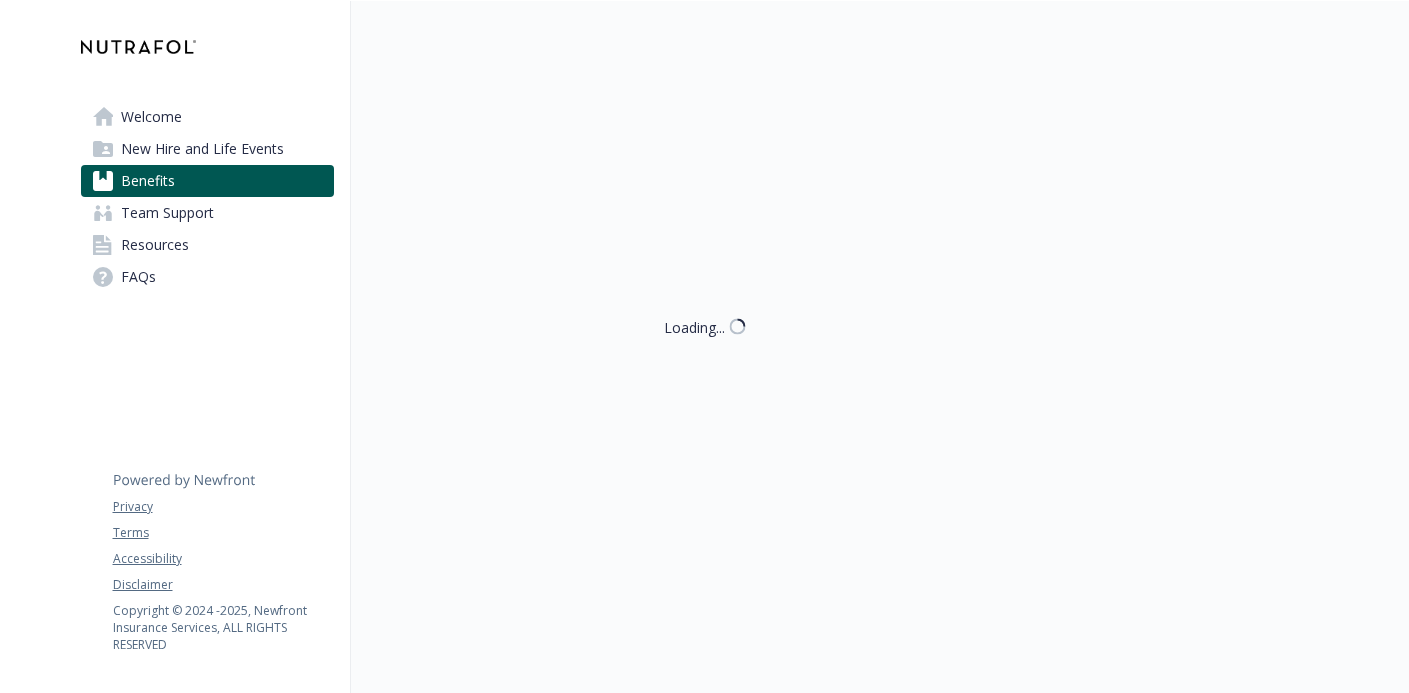 scroll, scrollTop: 161, scrollLeft: 0, axis: vertical 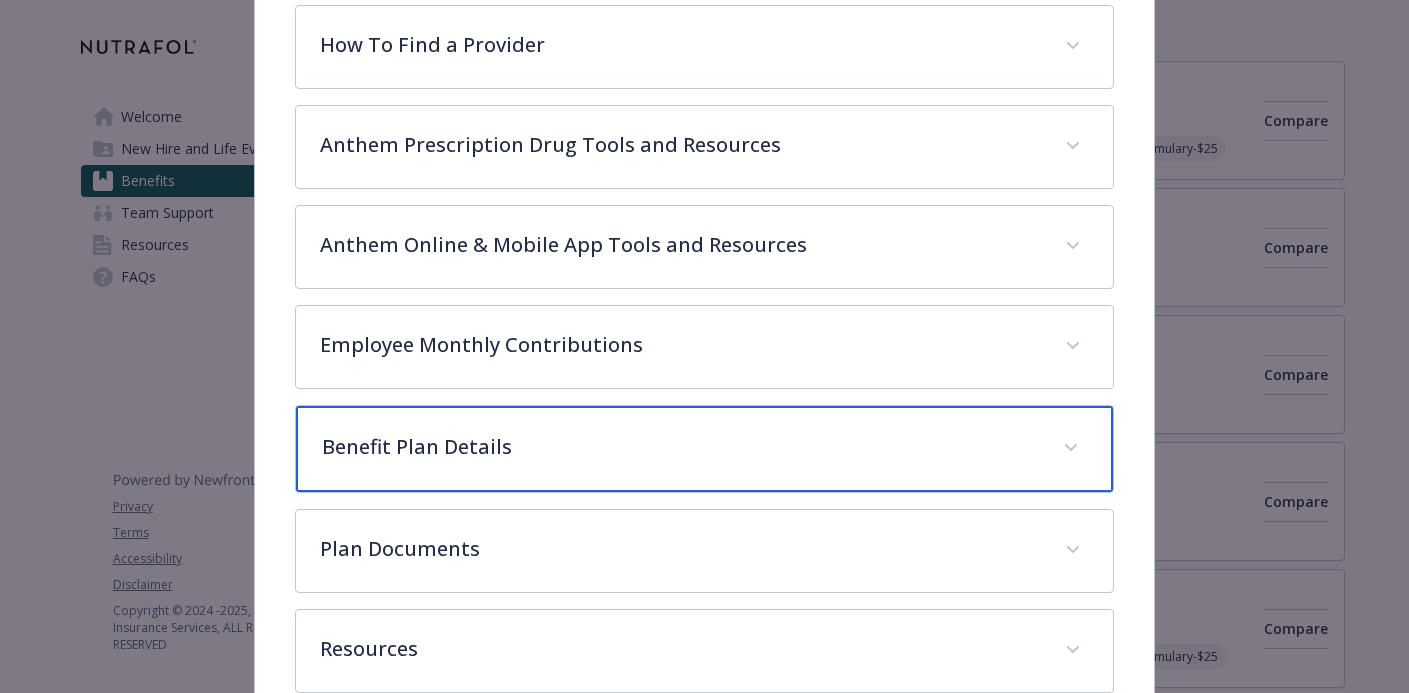 click on "Benefit Plan Details" at bounding box center (681, 447) 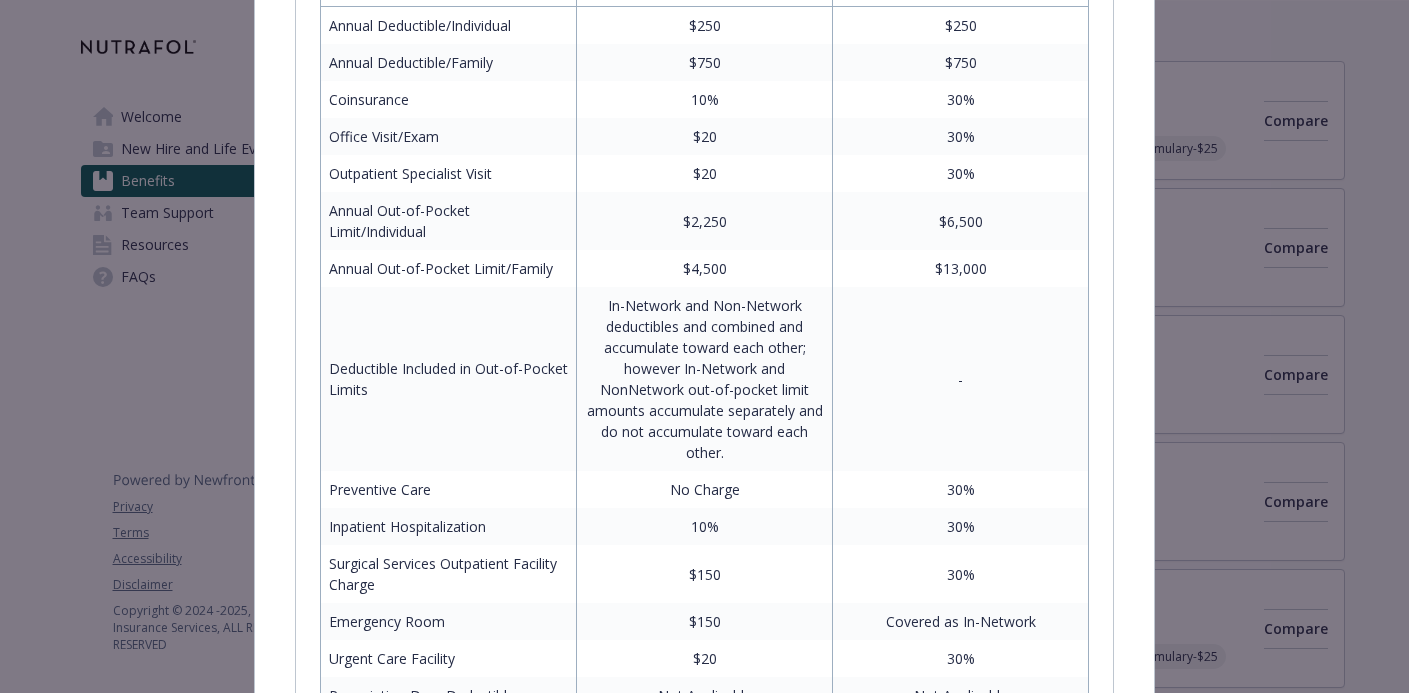 scroll, scrollTop: 1270, scrollLeft: 0, axis: vertical 